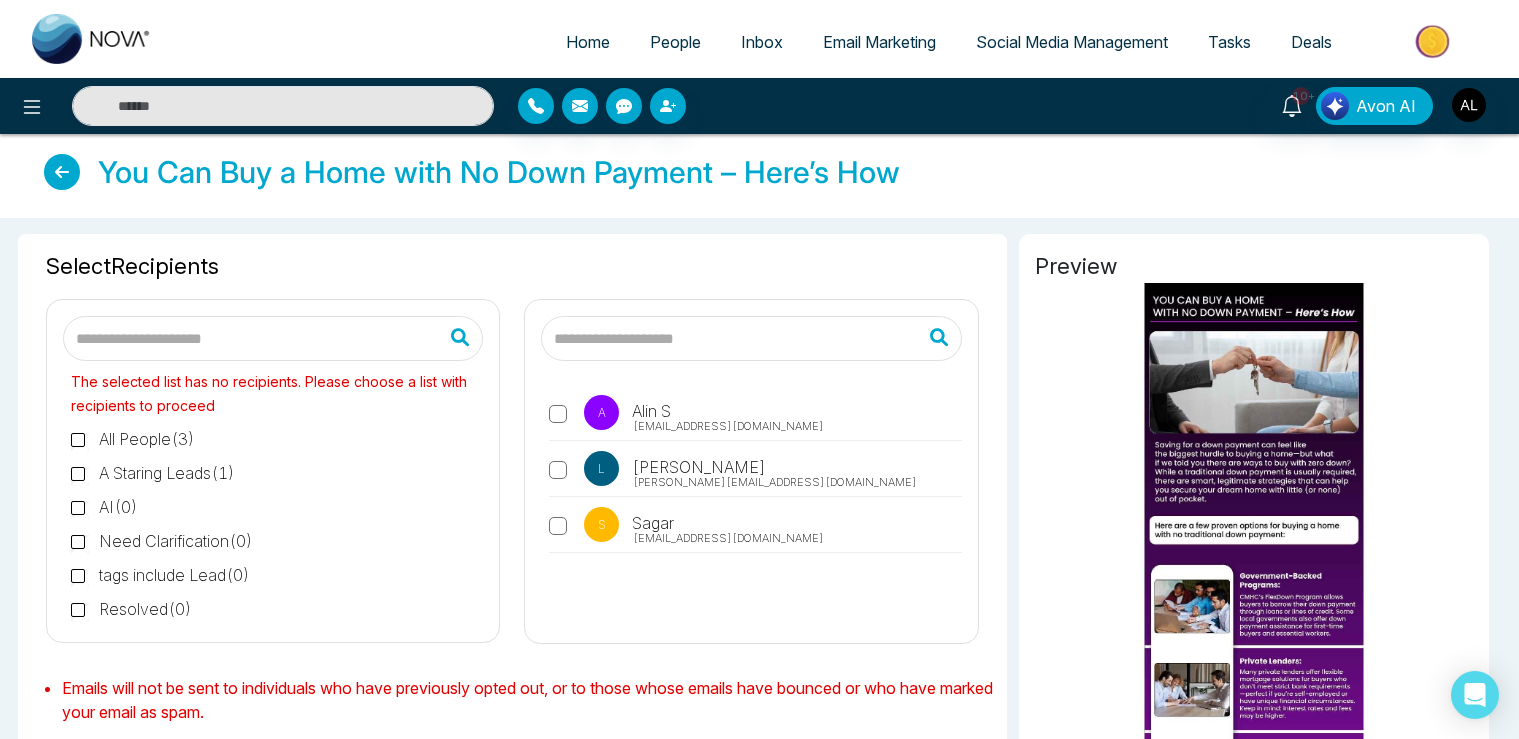 scroll, scrollTop: 105, scrollLeft: 0, axis: vertical 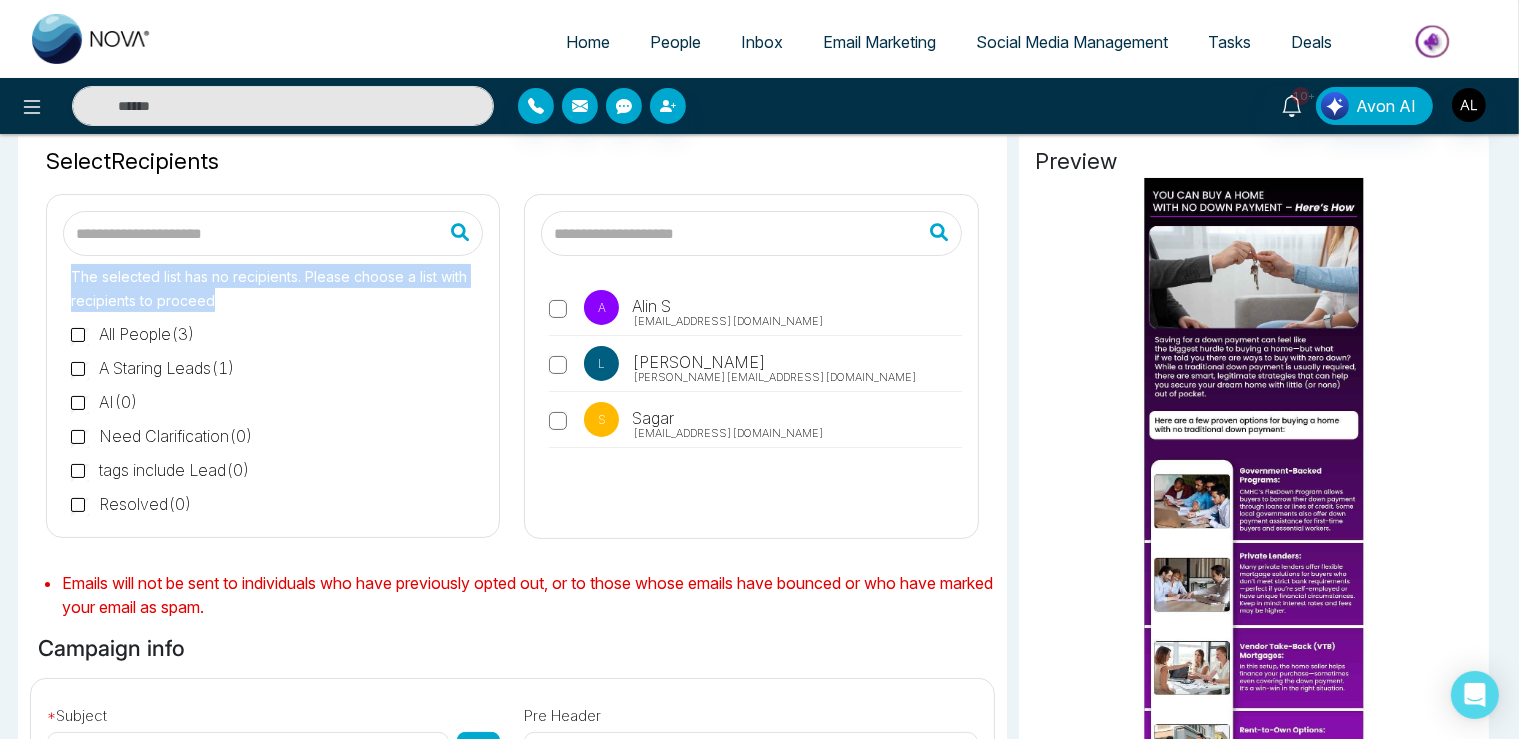 click on "People" at bounding box center [675, 42] 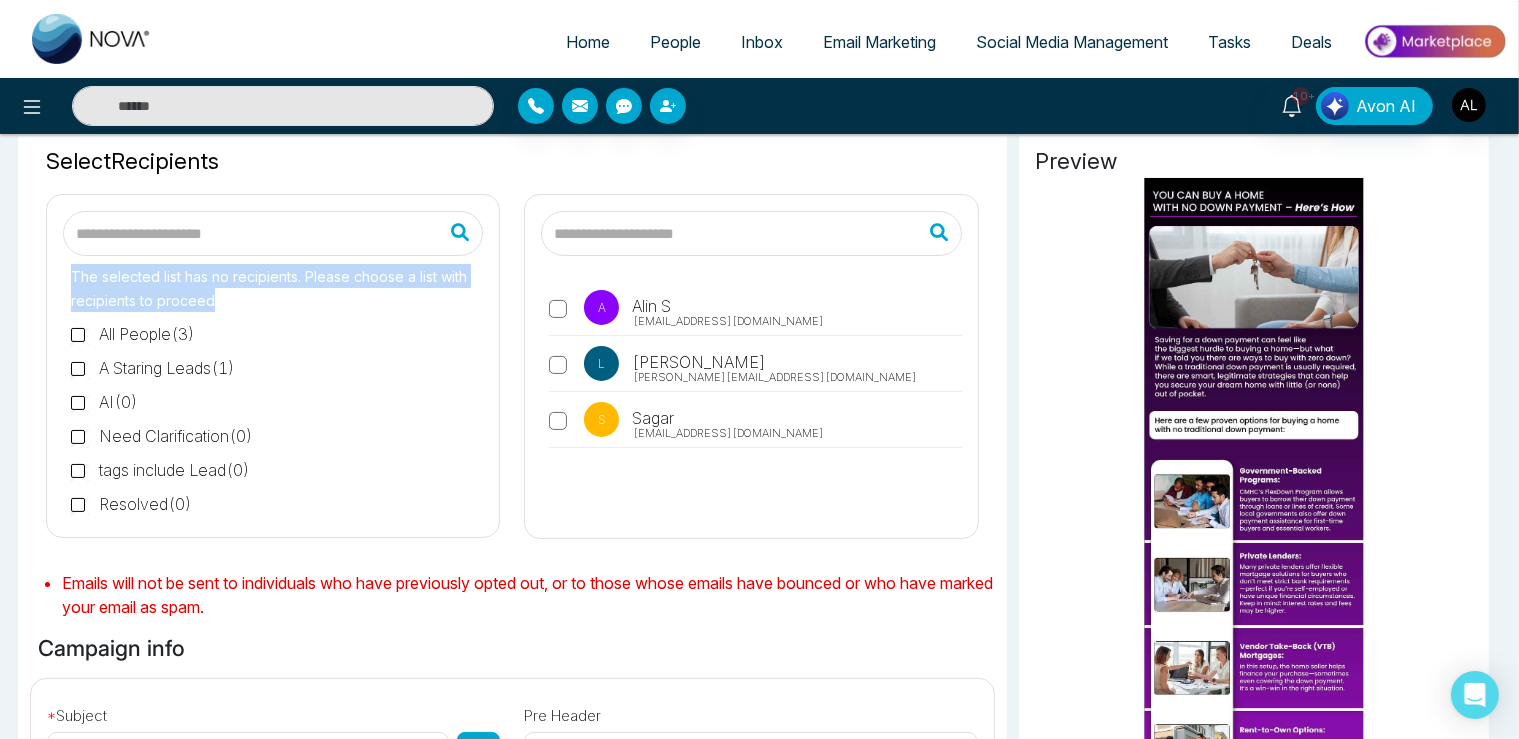 scroll, scrollTop: 0, scrollLeft: 0, axis: both 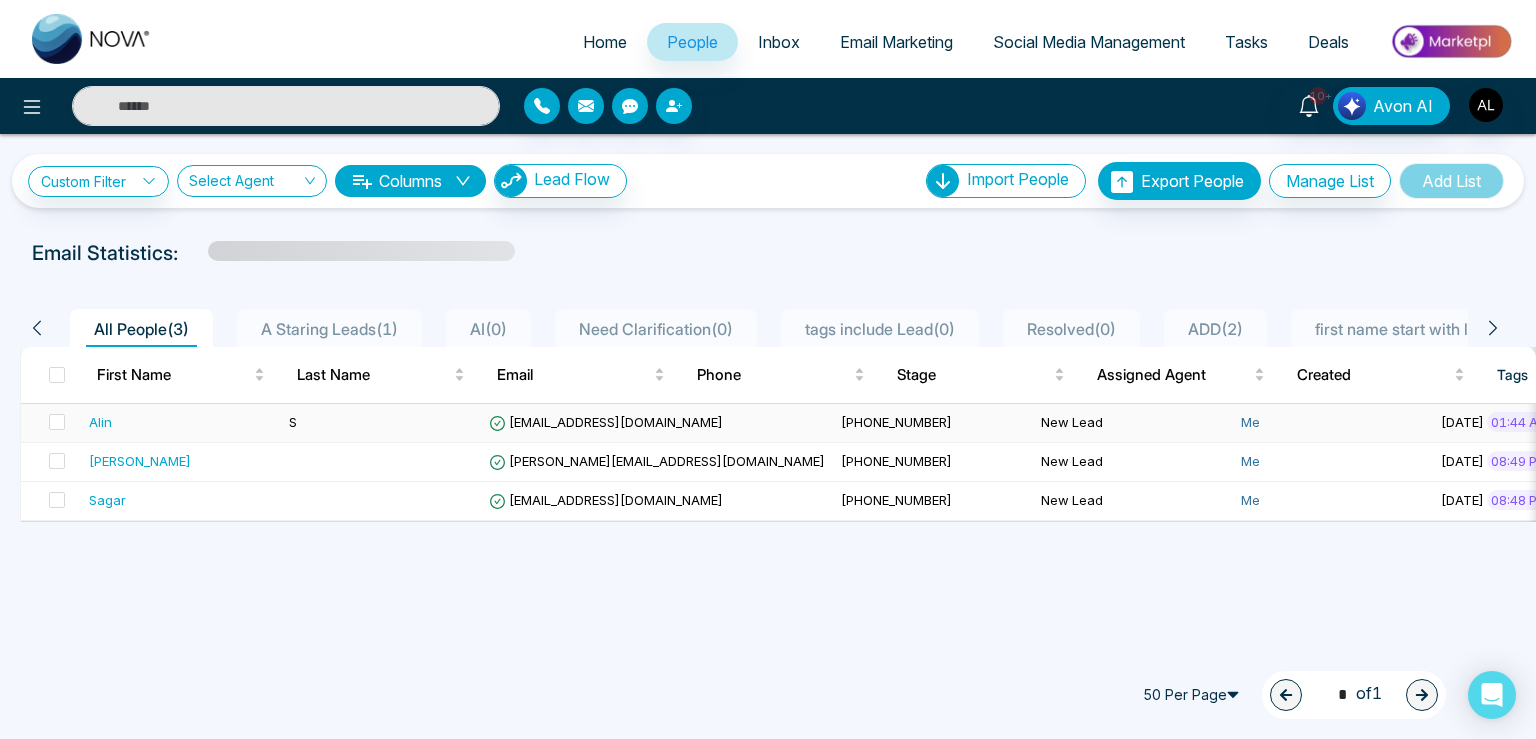 click on "[EMAIL_ADDRESS][DOMAIN_NAME]" at bounding box center (606, 422) 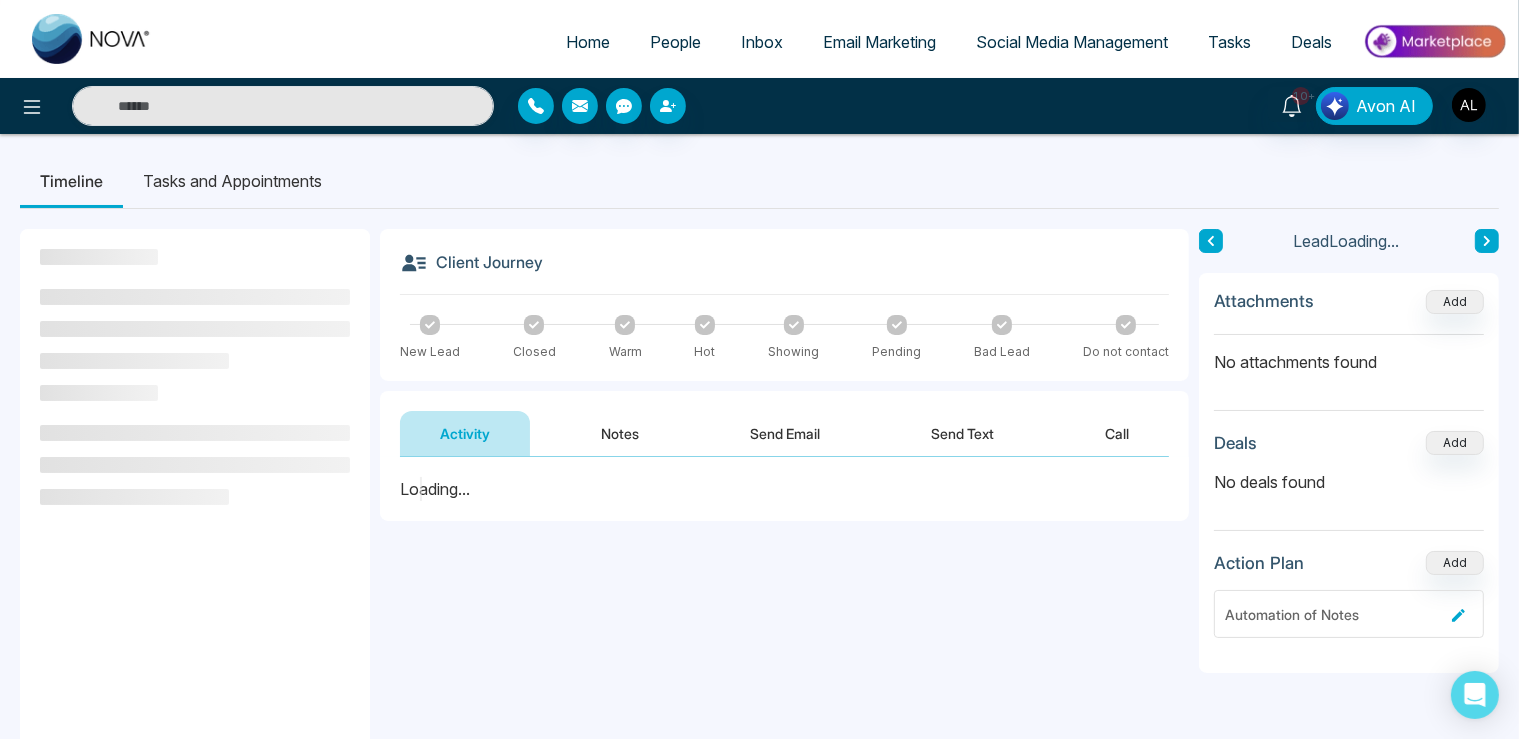 click on "**********" at bounding box center [784, 598] 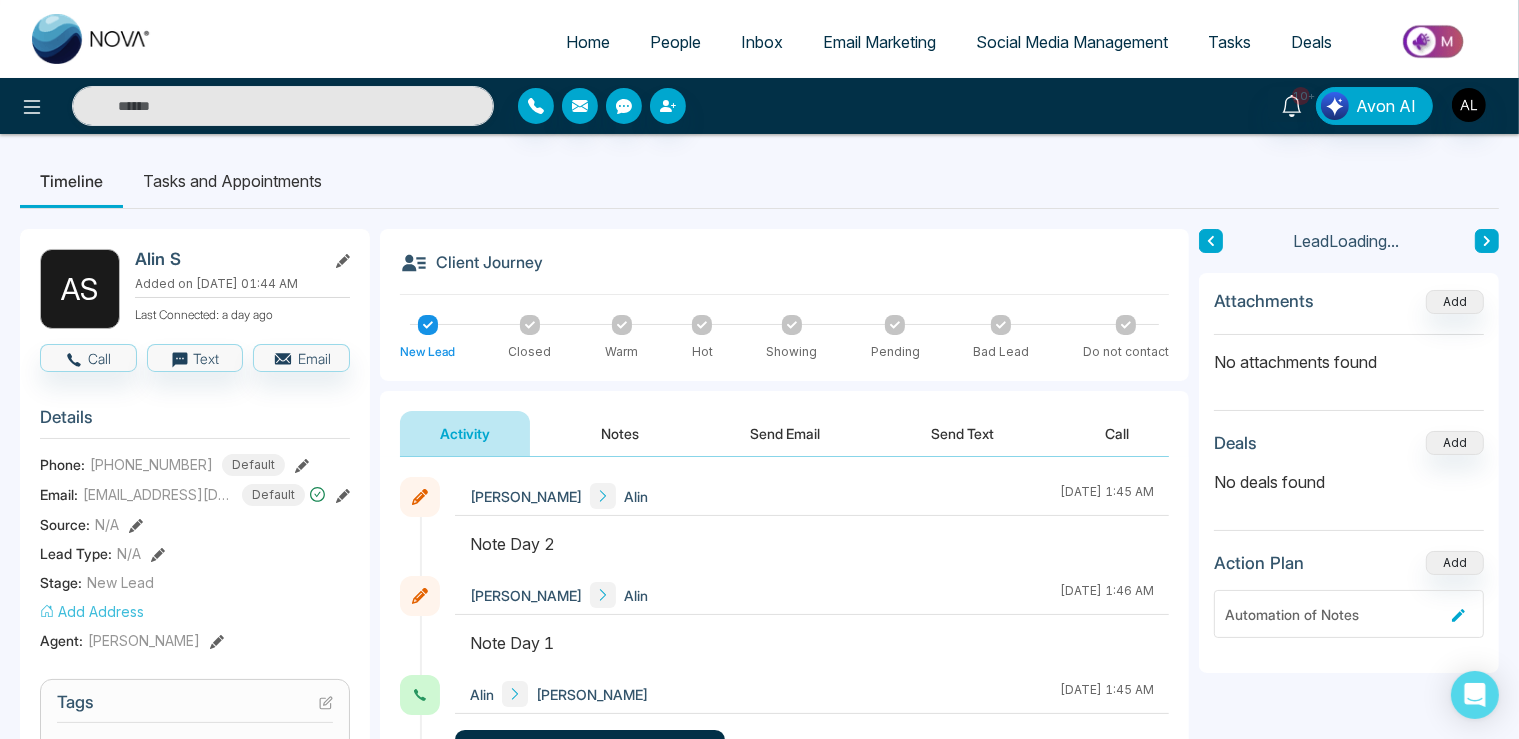 click on "Call" at bounding box center (1117, 433) 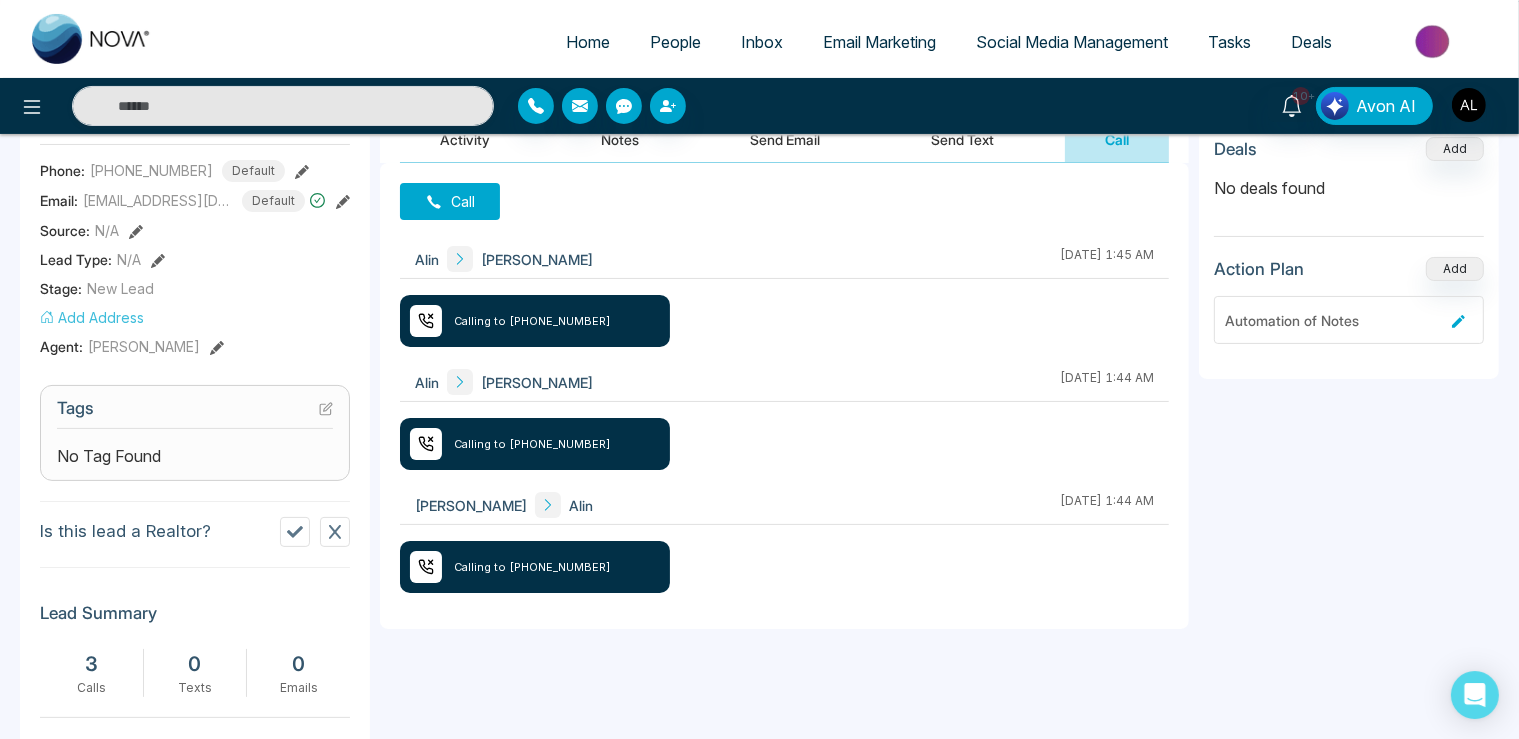 scroll, scrollTop: 316, scrollLeft: 0, axis: vertical 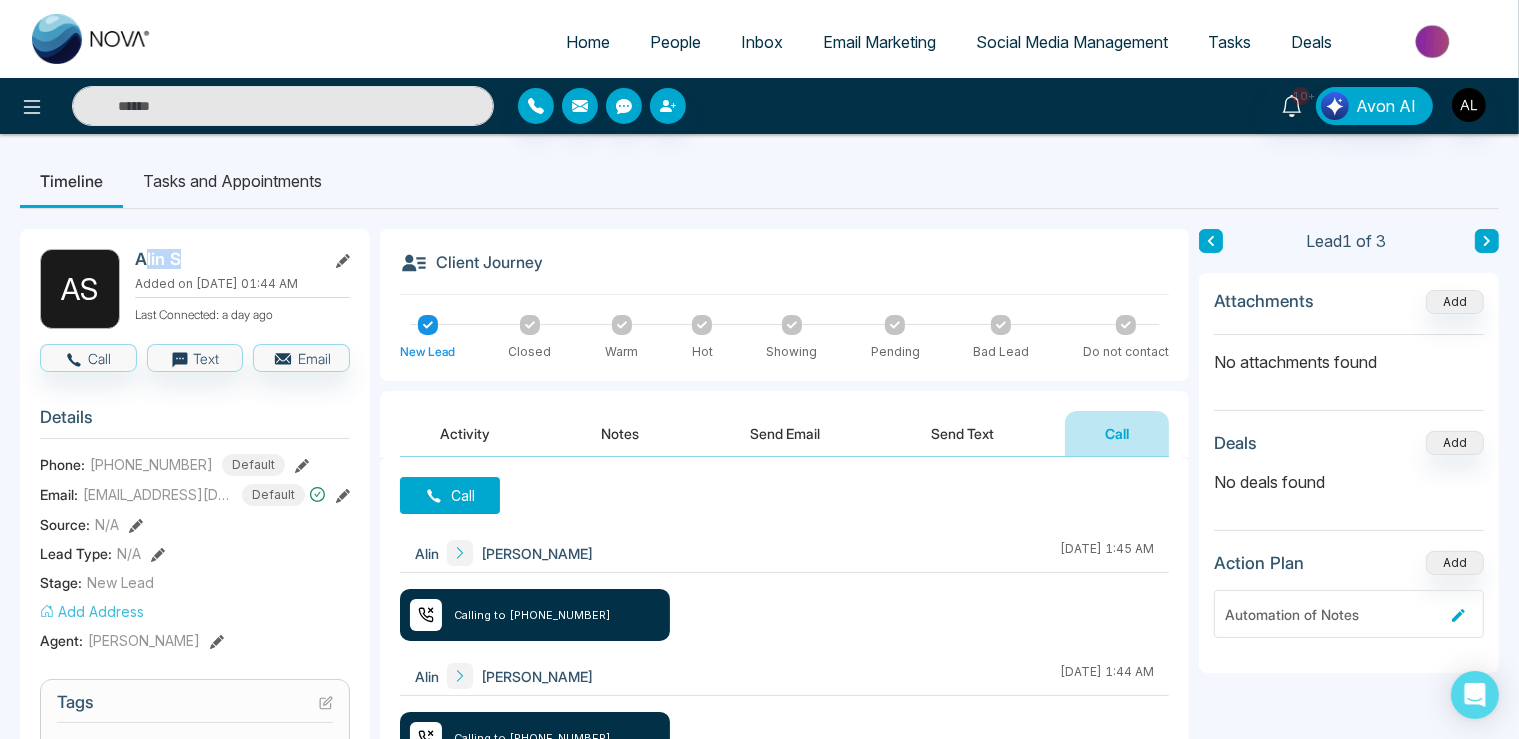 drag, startPoint x: 142, startPoint y: 260, endPoint x: 178, endPoint y: 260, distance: 36 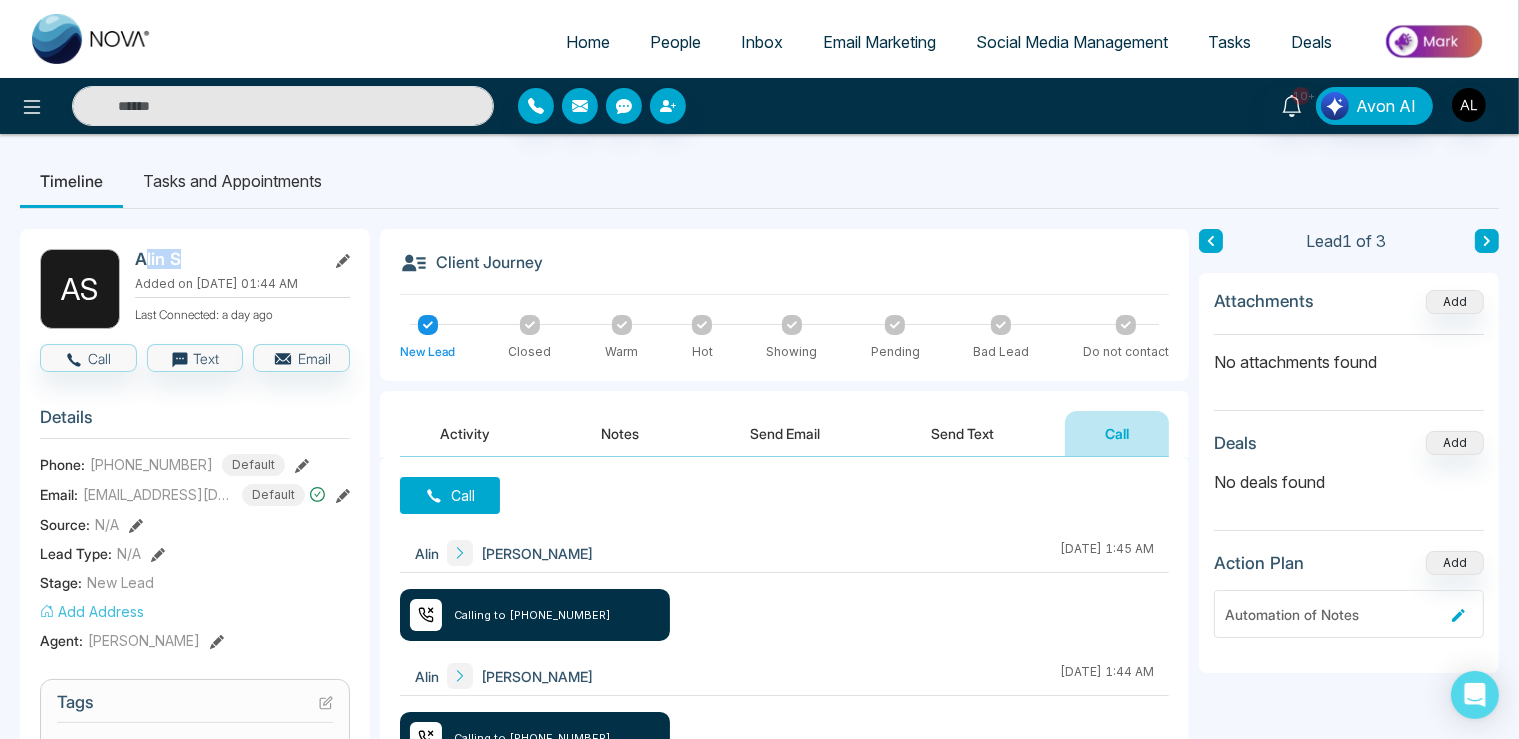 click on "[PERSON_NAME]" at bounding box center (226, 259) 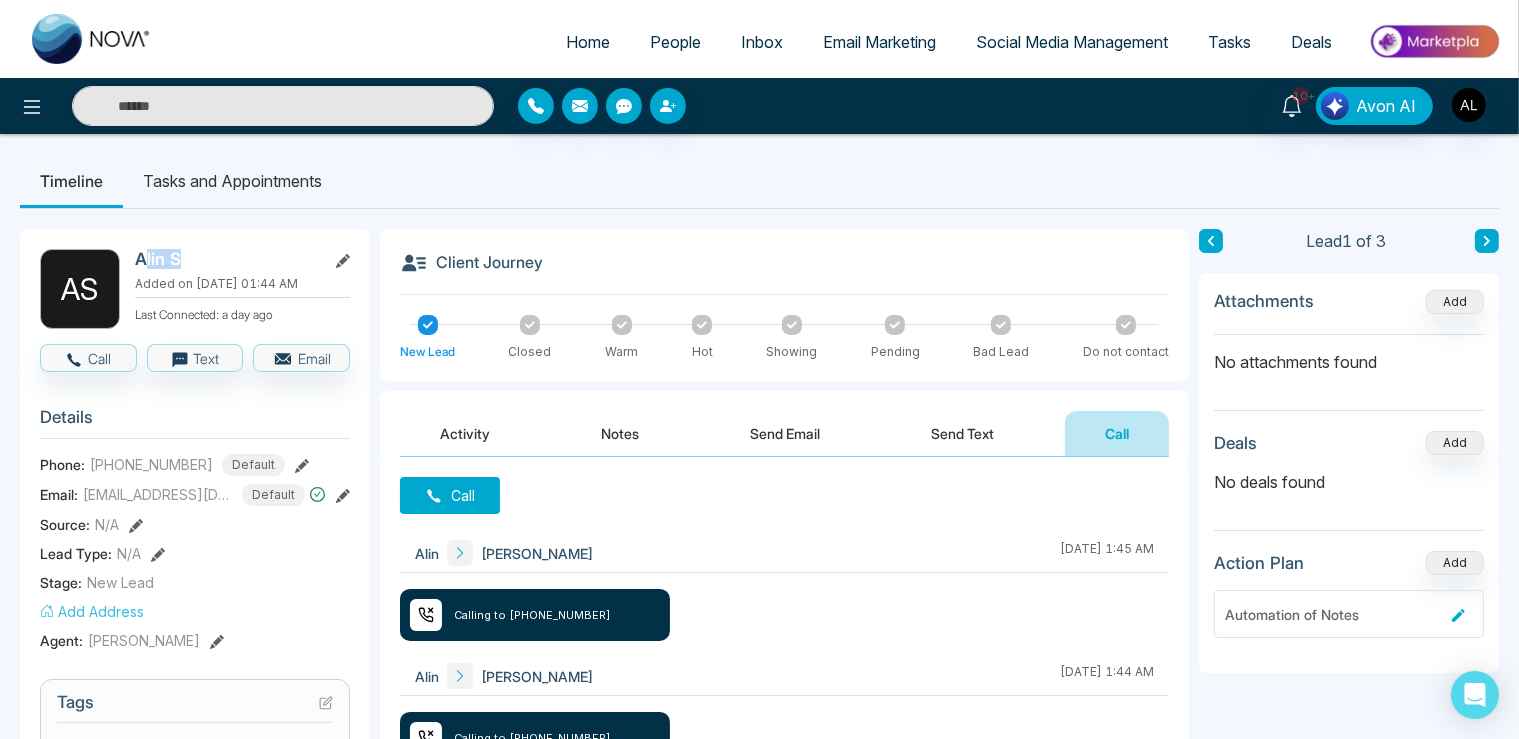 click on "Call" at bounding box center (1117, 433) 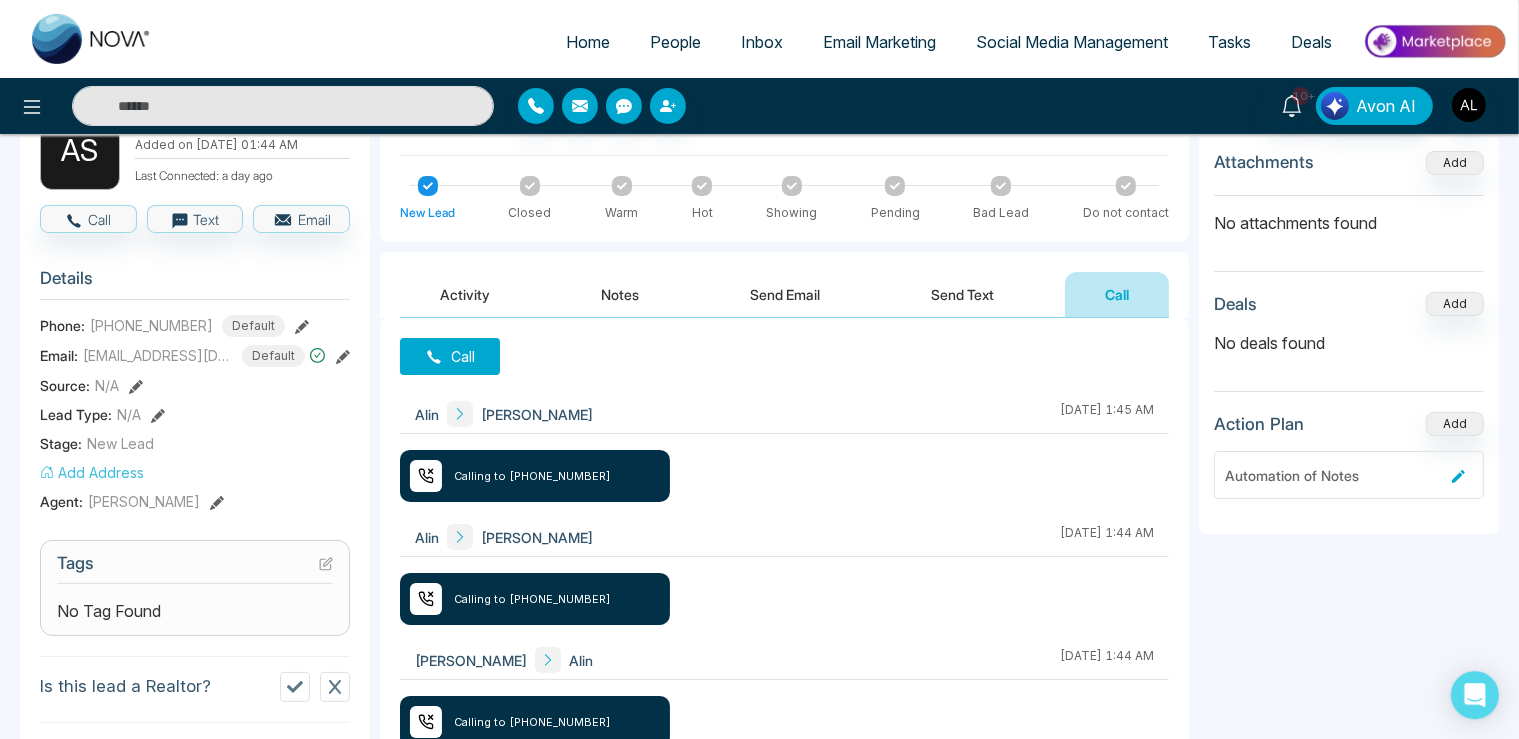 scroll, scrollTop: 105, scrollLeft: 0, axis: vertical 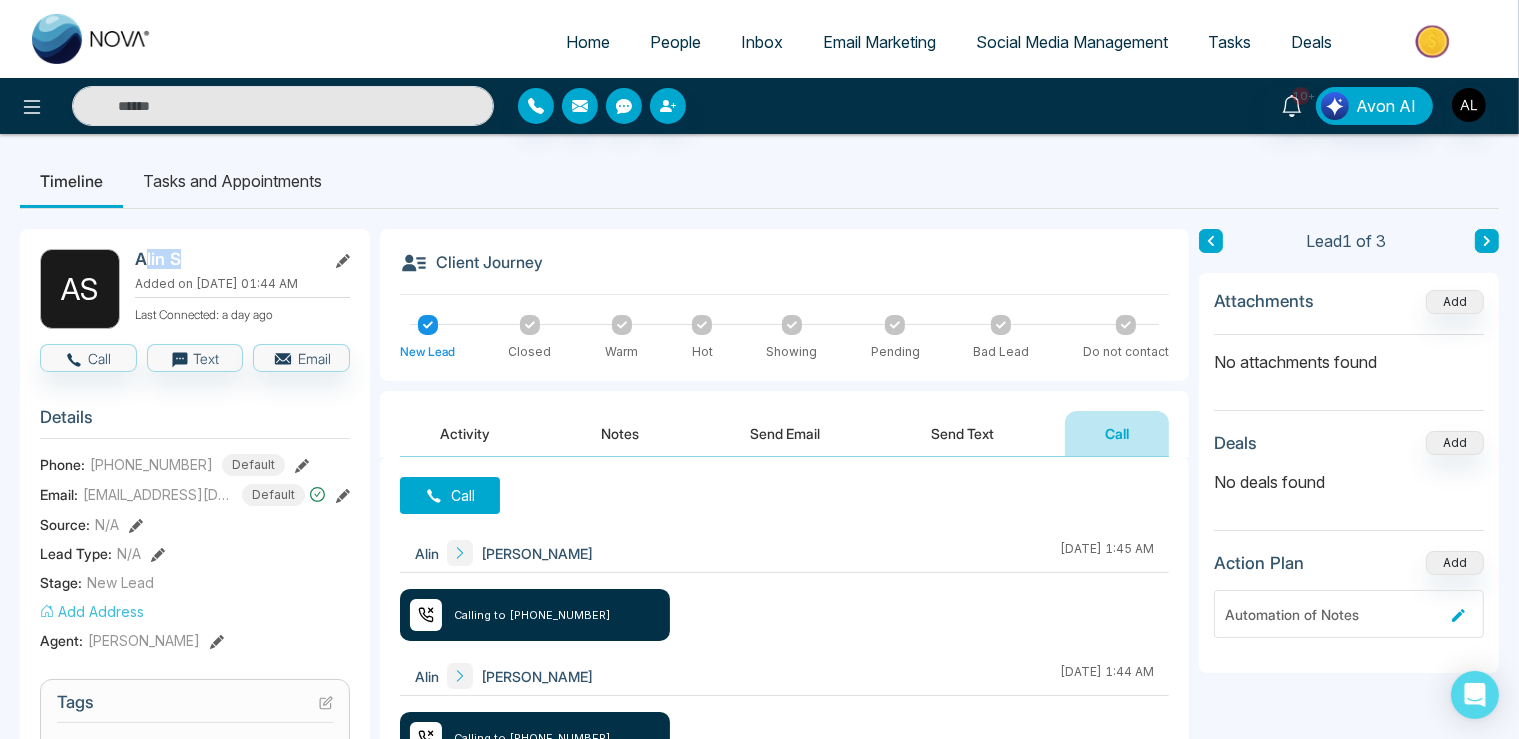 click on "People" at bounding box center (675, 42) 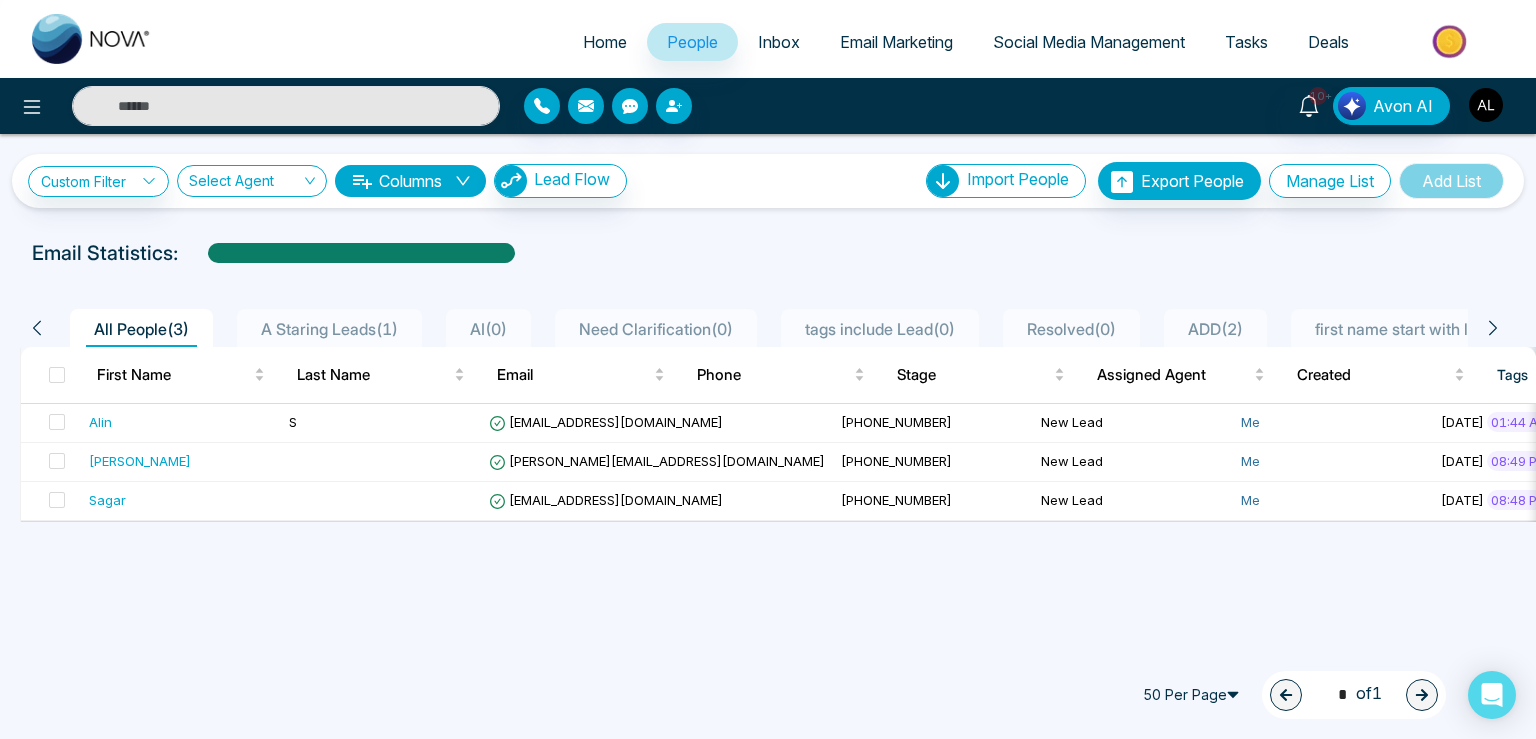 click at bounding box center [1486, 105] 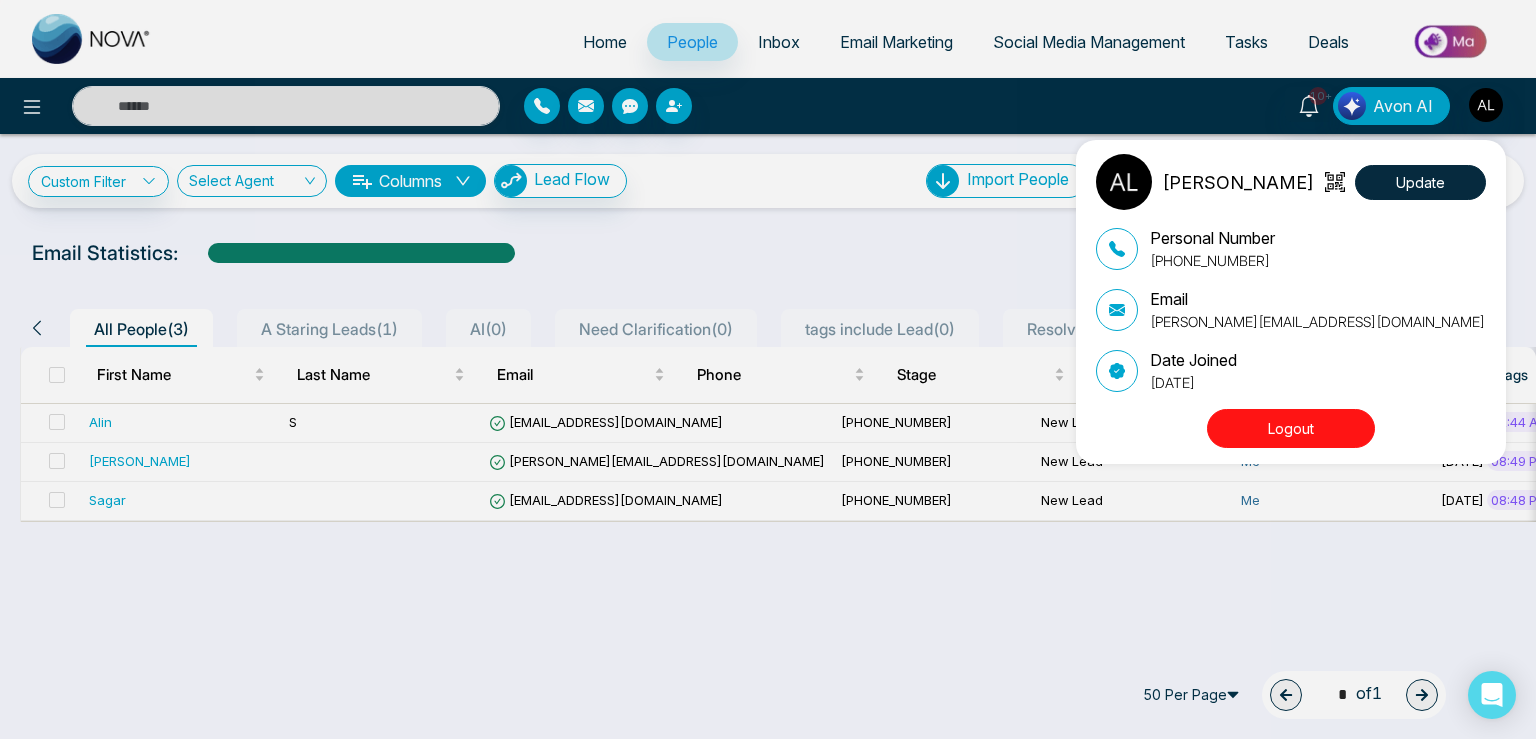 click on "ADMIN [PERSON_NAME] Update Personal Number [PHONE_NUMBER] Email [PERSON_NAME][EMAIL_ADDRESS][DOMAIN_NAME] Date Joined [DATE] Logout" at bounding box center [768, 369] 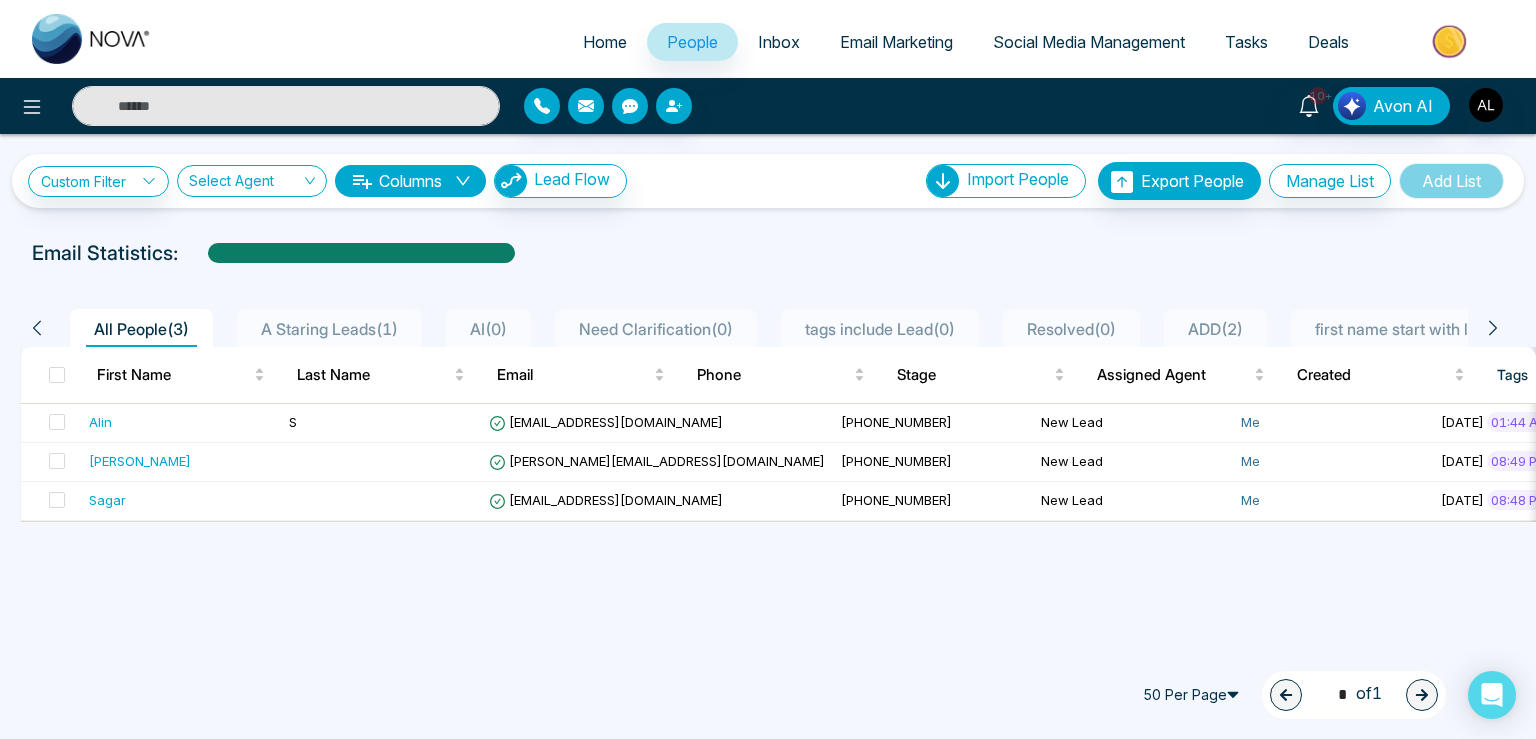 click on "Social Media Management" at bounding box center (1089, 42) 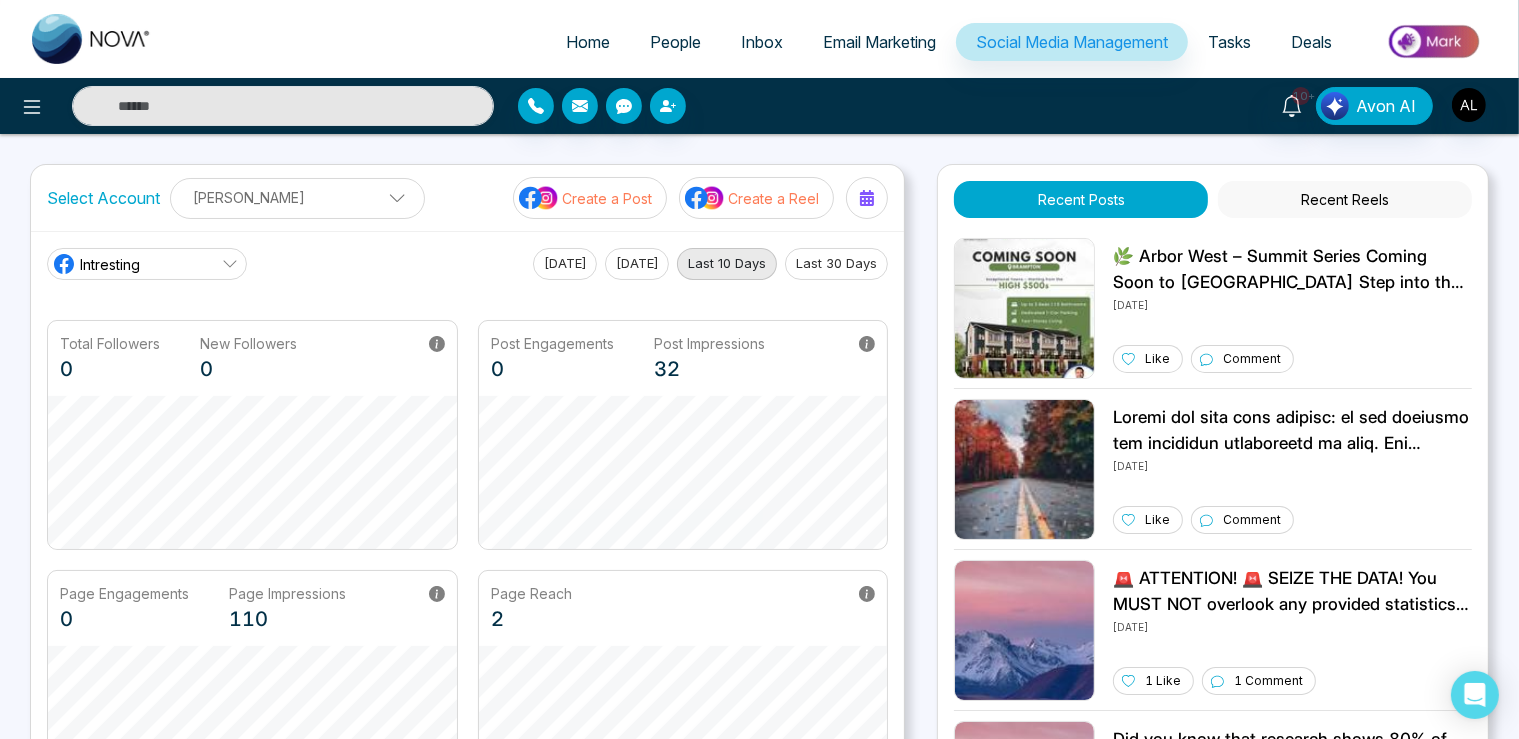 click on "[PERSON_NAME]" at bounding box center (297, 197) 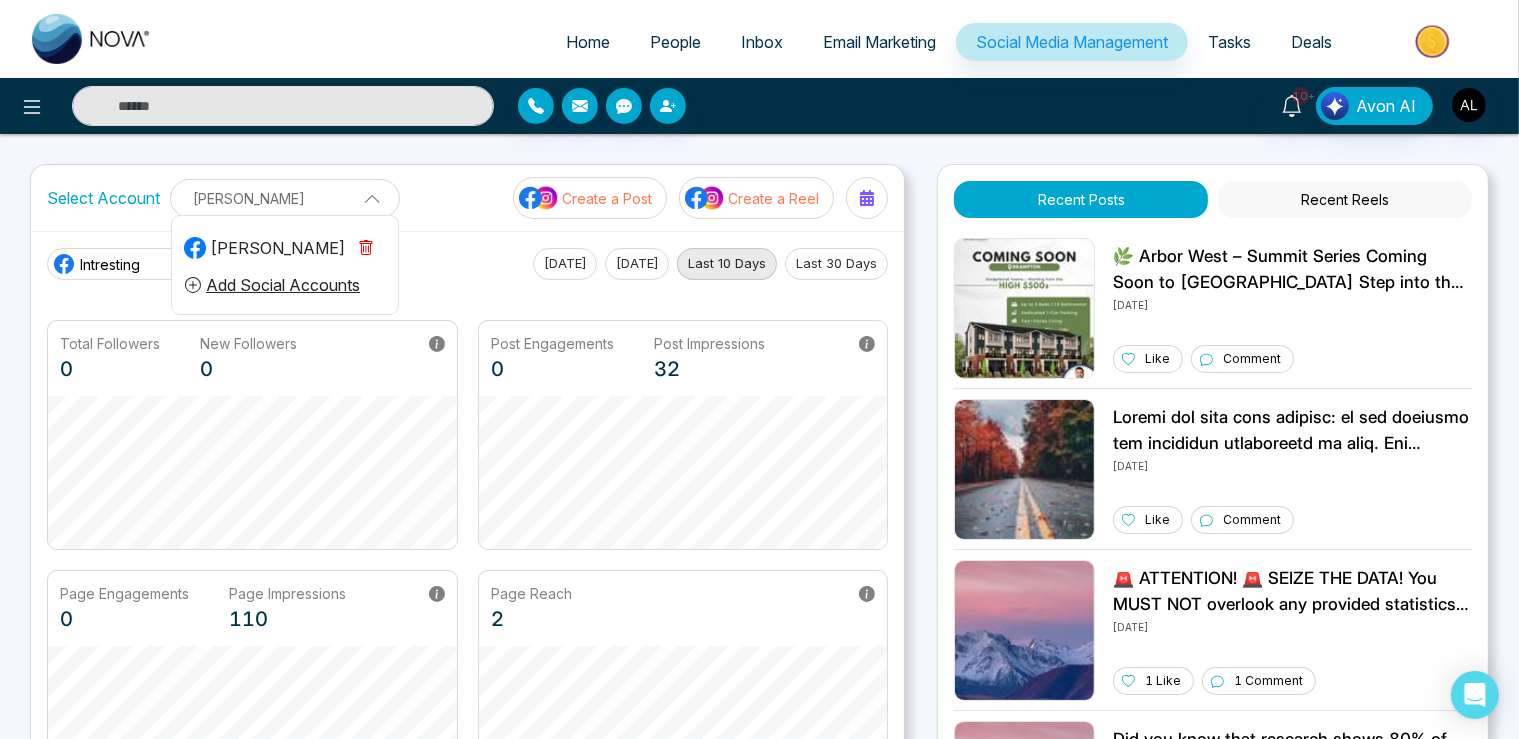 click at bounding box center (366, 248) 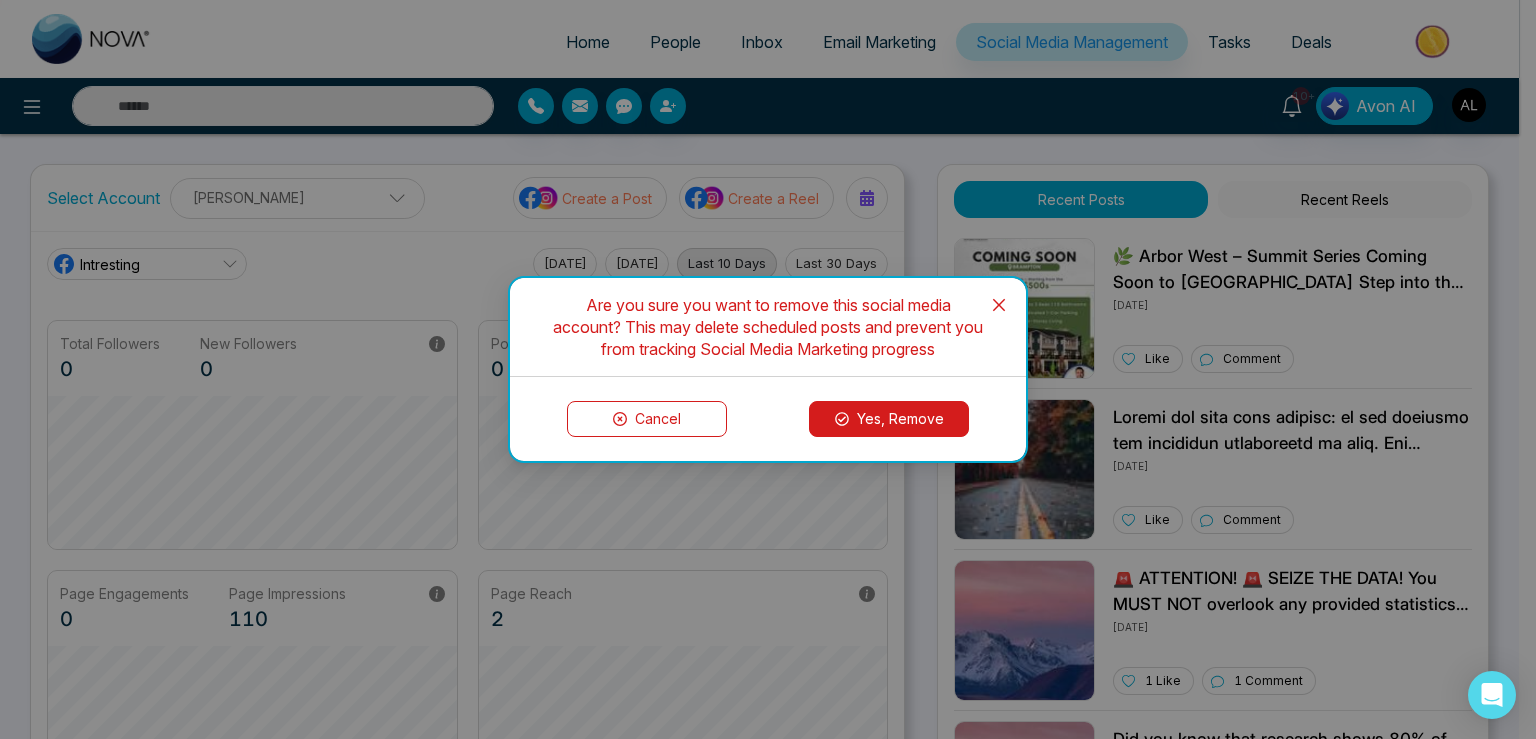 click on "Yes, Remove" at bounding box center (889, 419) 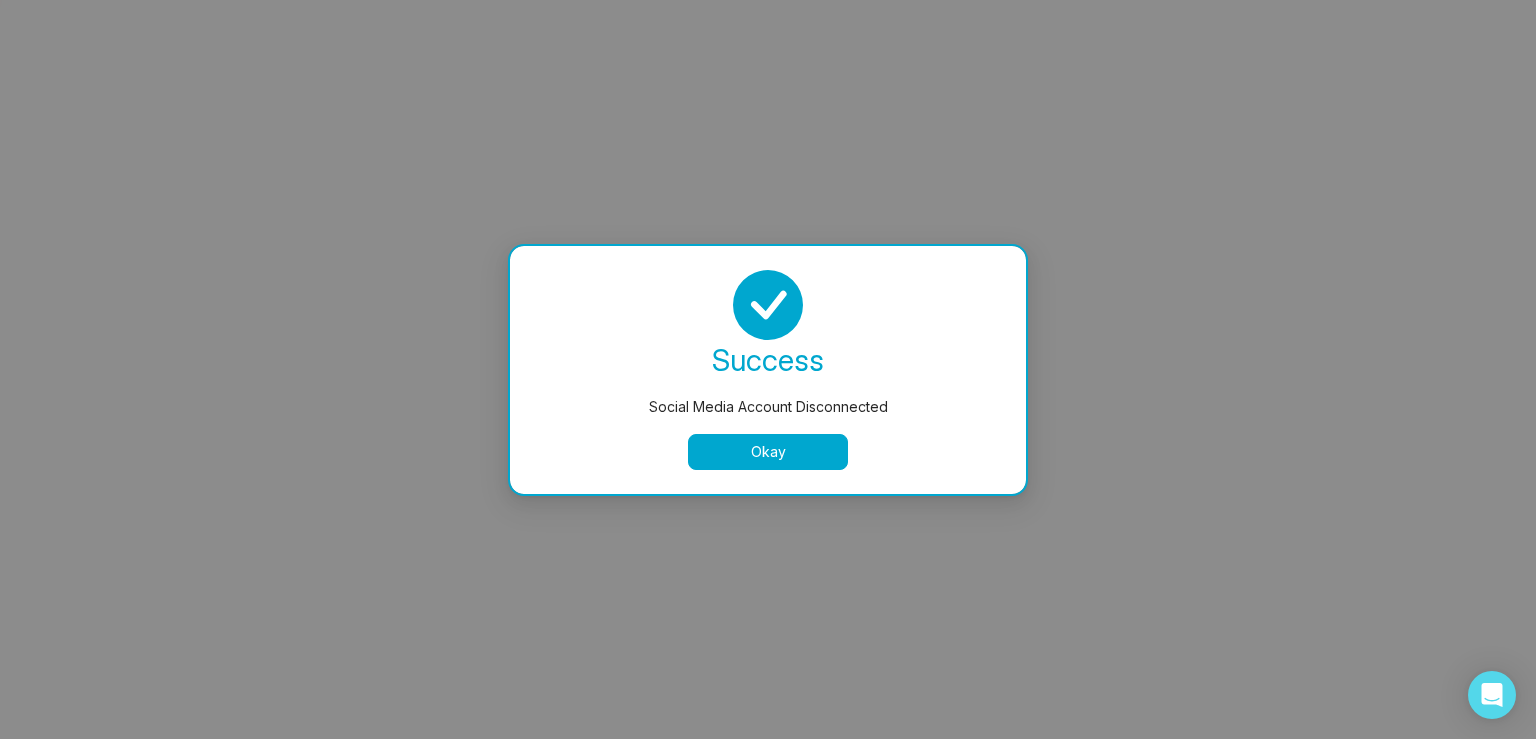 click on "Okay" at bounding box center (768, 452) 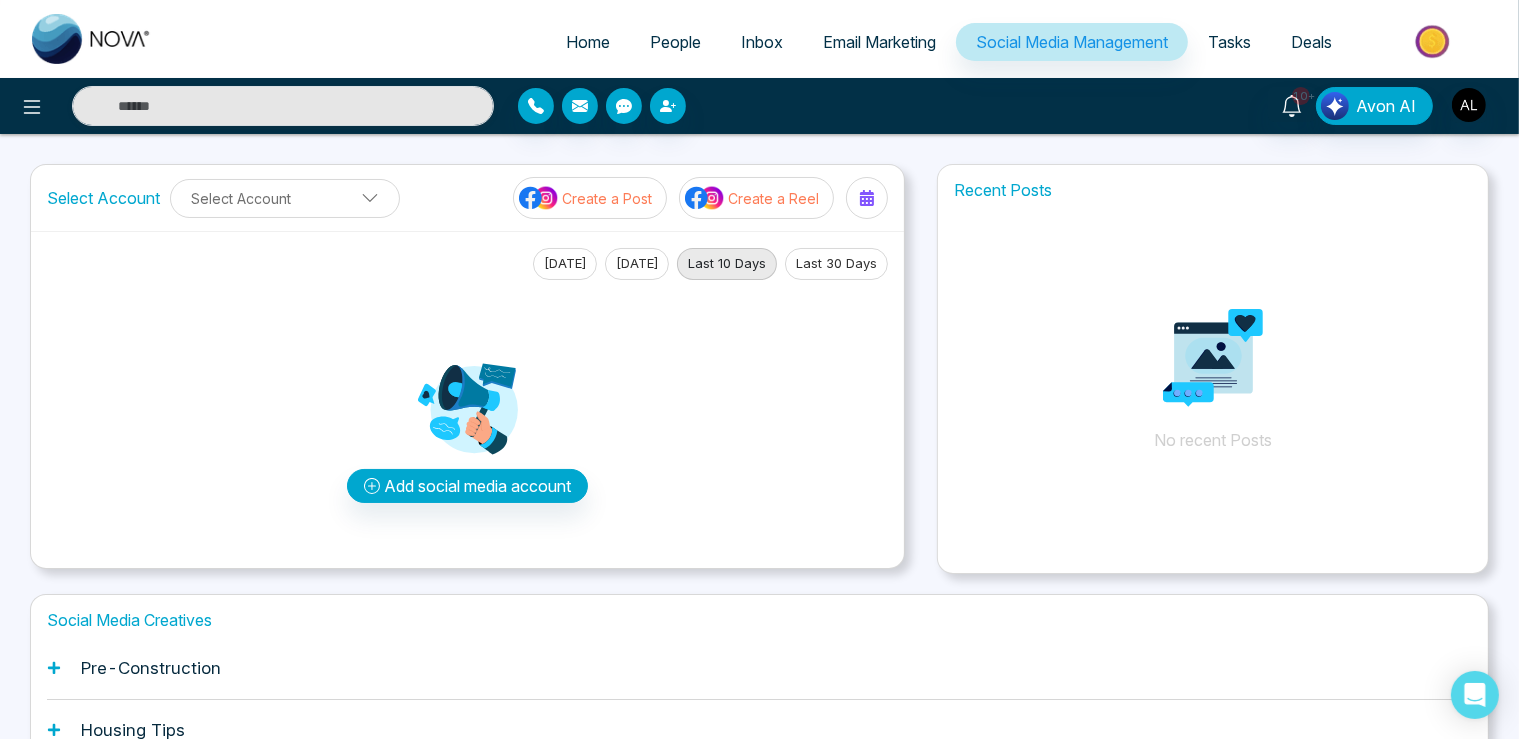 click on "People" at bounding box center (675, 42) 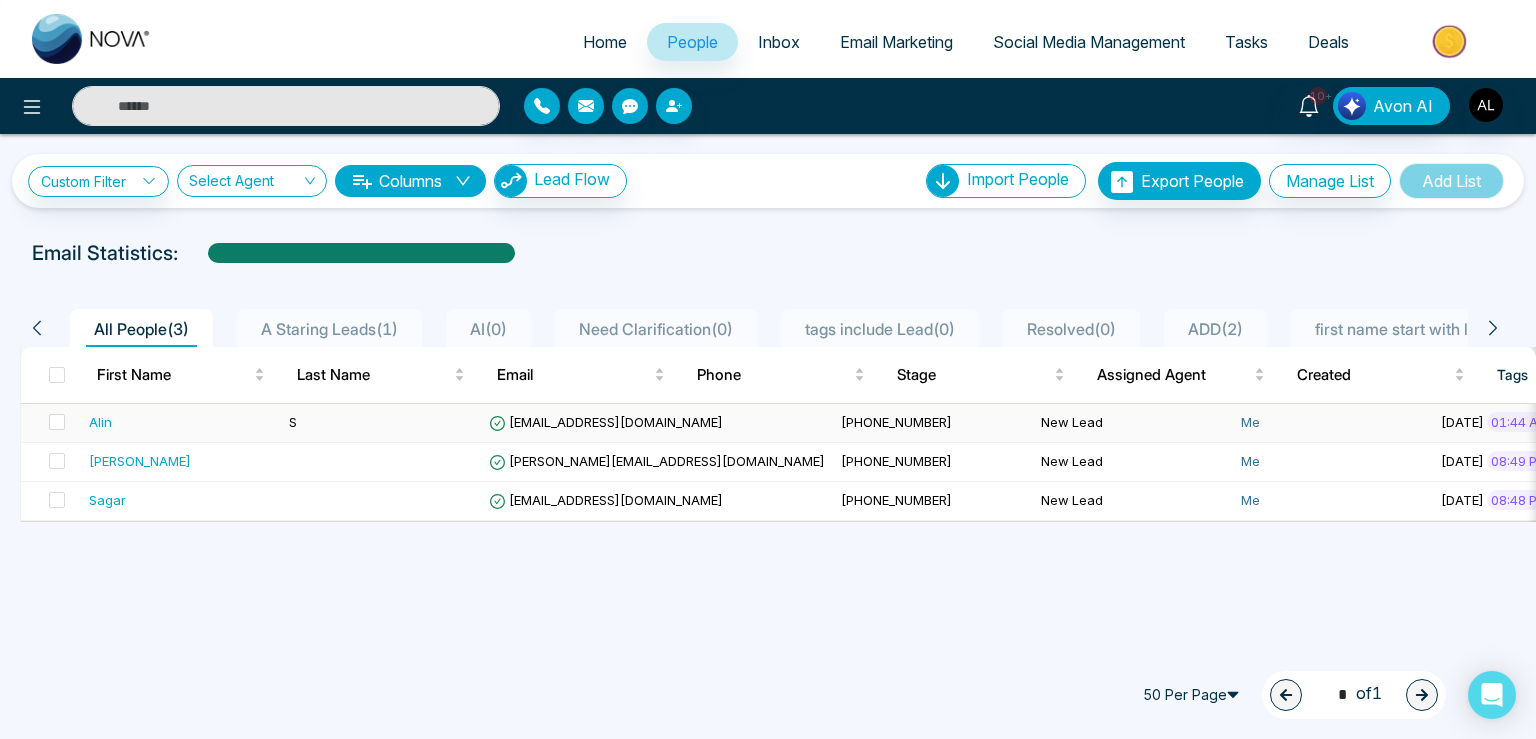 click on "S" at bounding box center (293, 422) 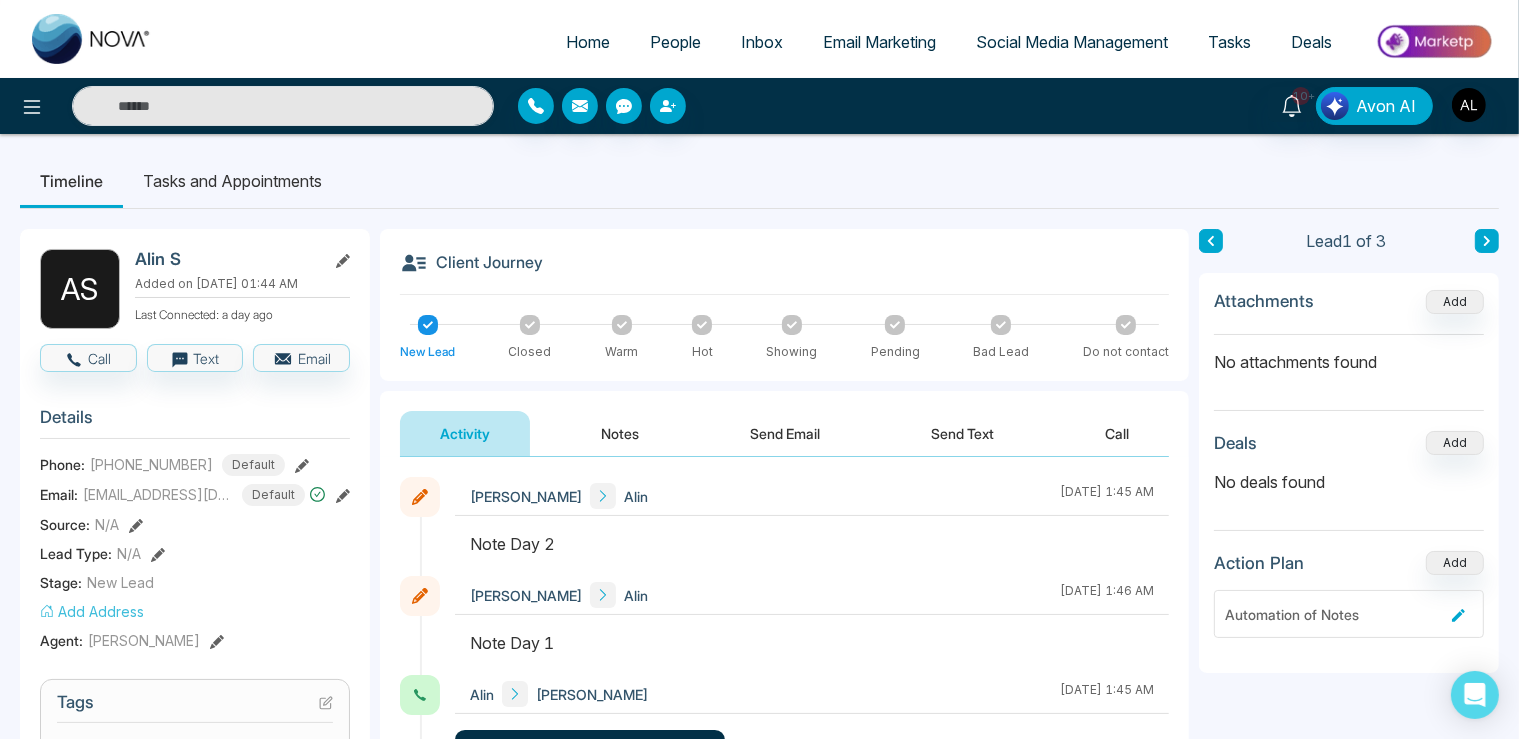 click 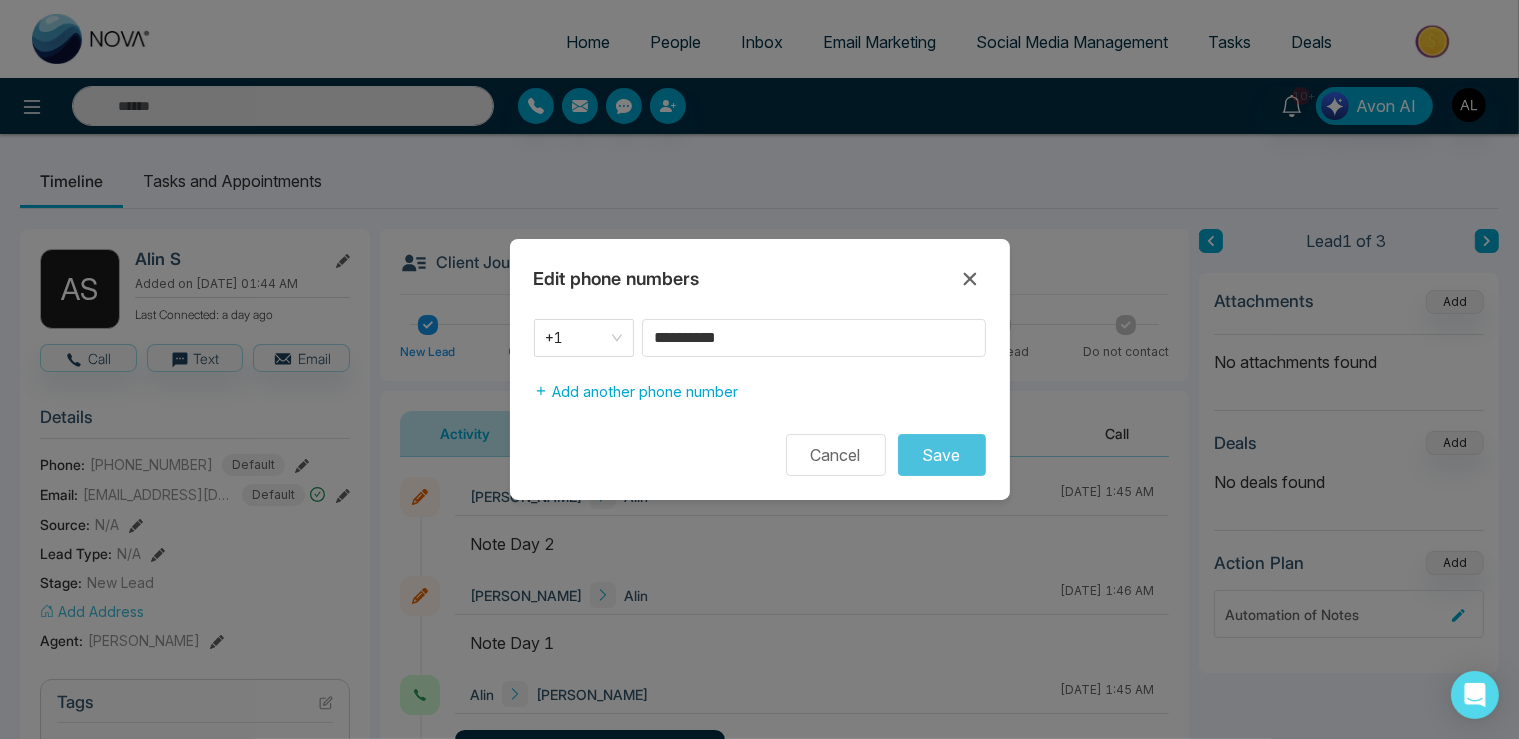 type 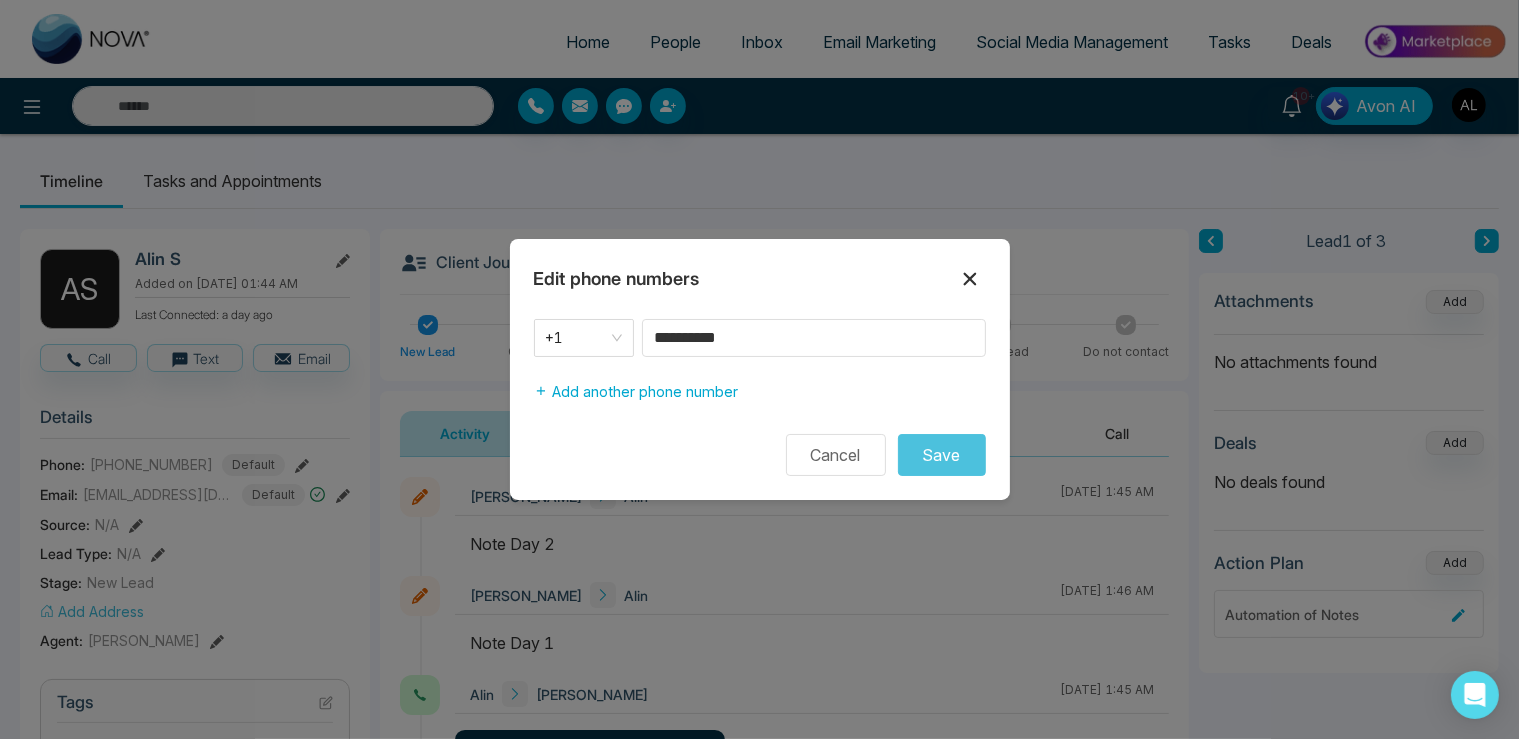 drag, startPoint x: 958, startPoint y: 282, endPoint x: 1058, endPoint y: 277, distance: 100.12492 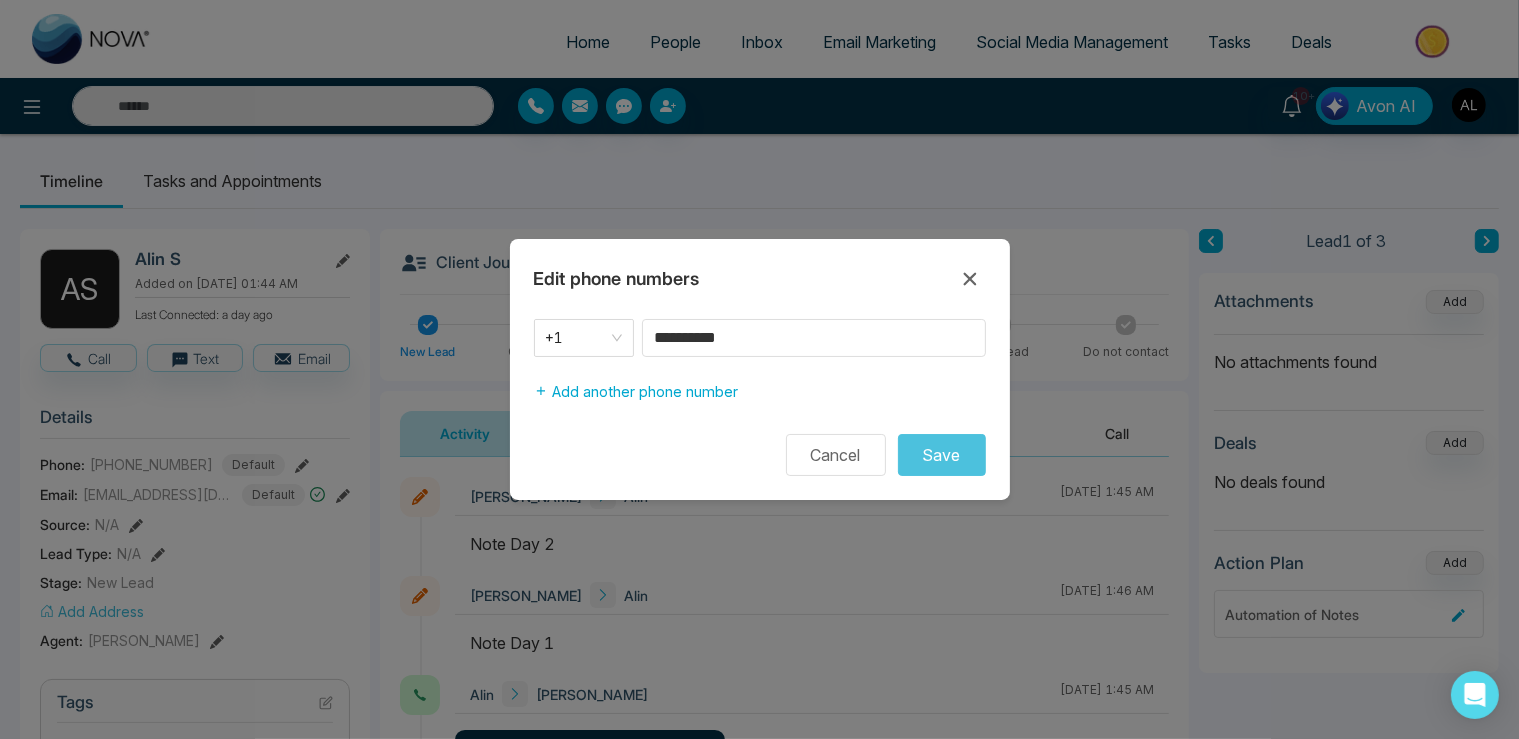 click 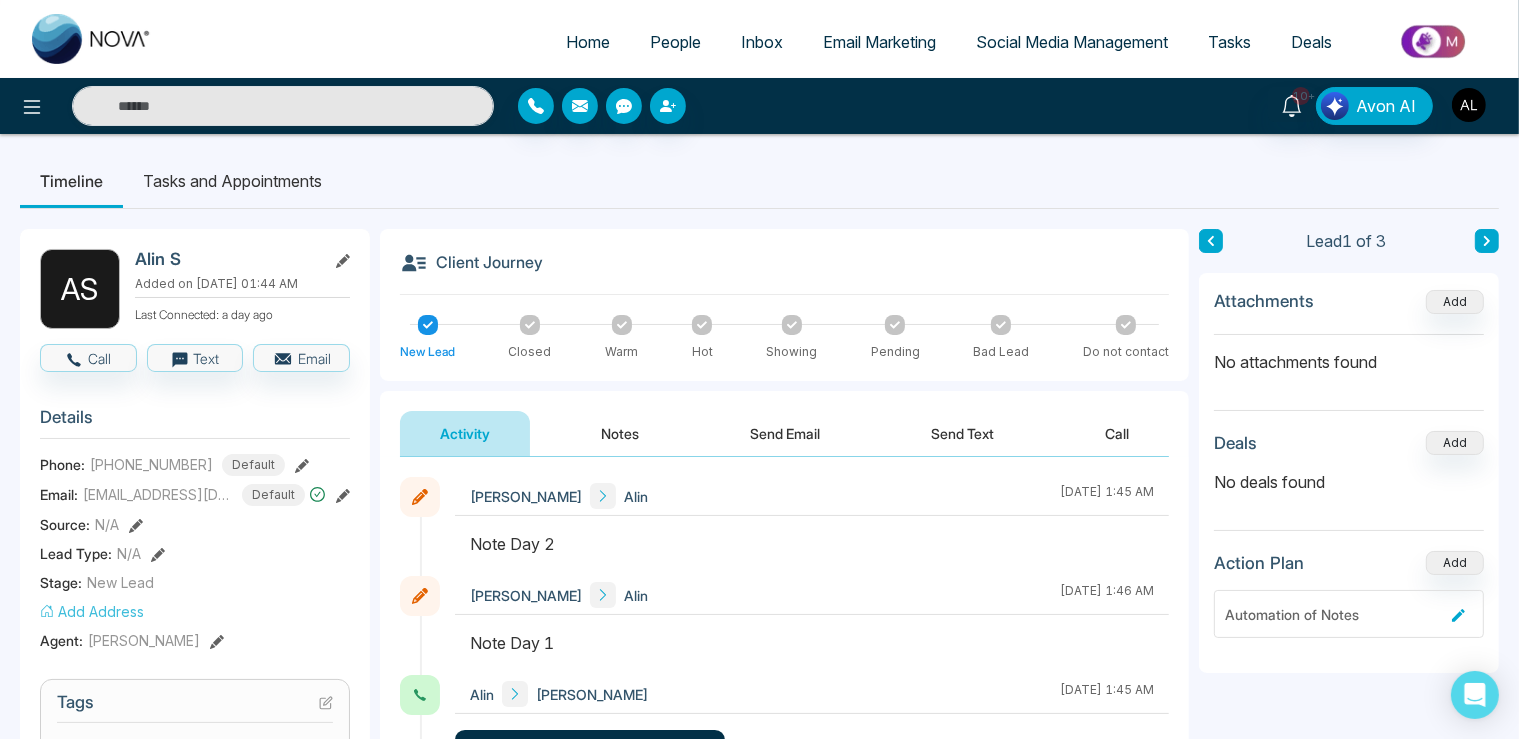 click at bounding box center [1469, 105] 